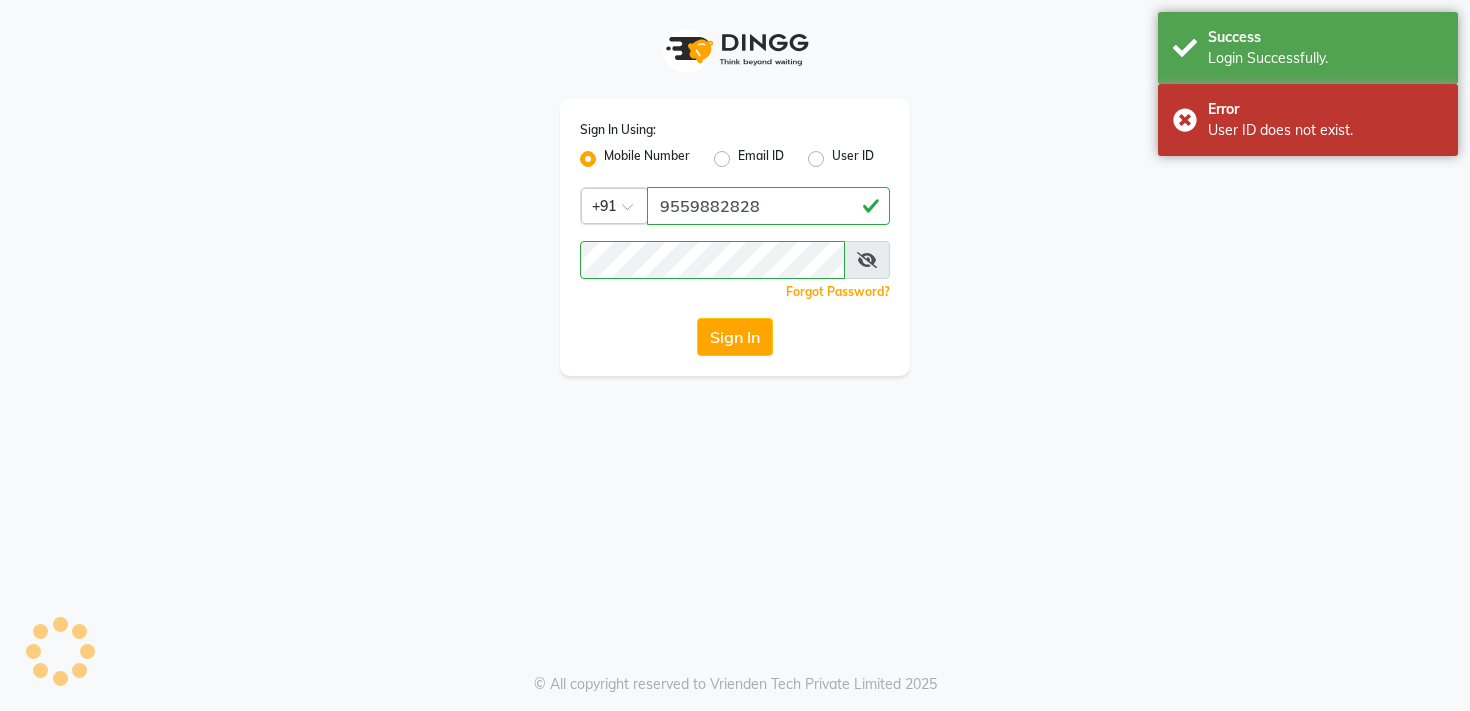 scroll, scrollTop: 0, scrollLeft: 0, axis: both 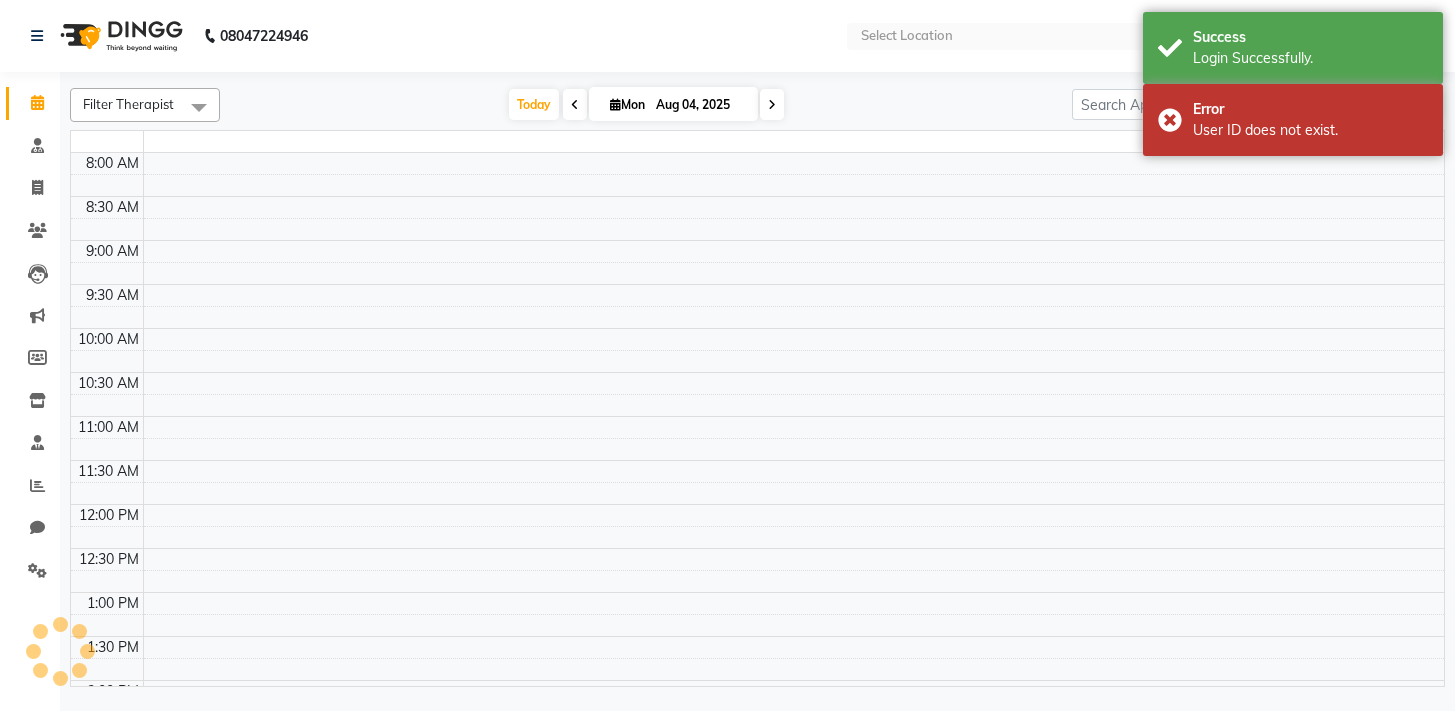 select on "en" 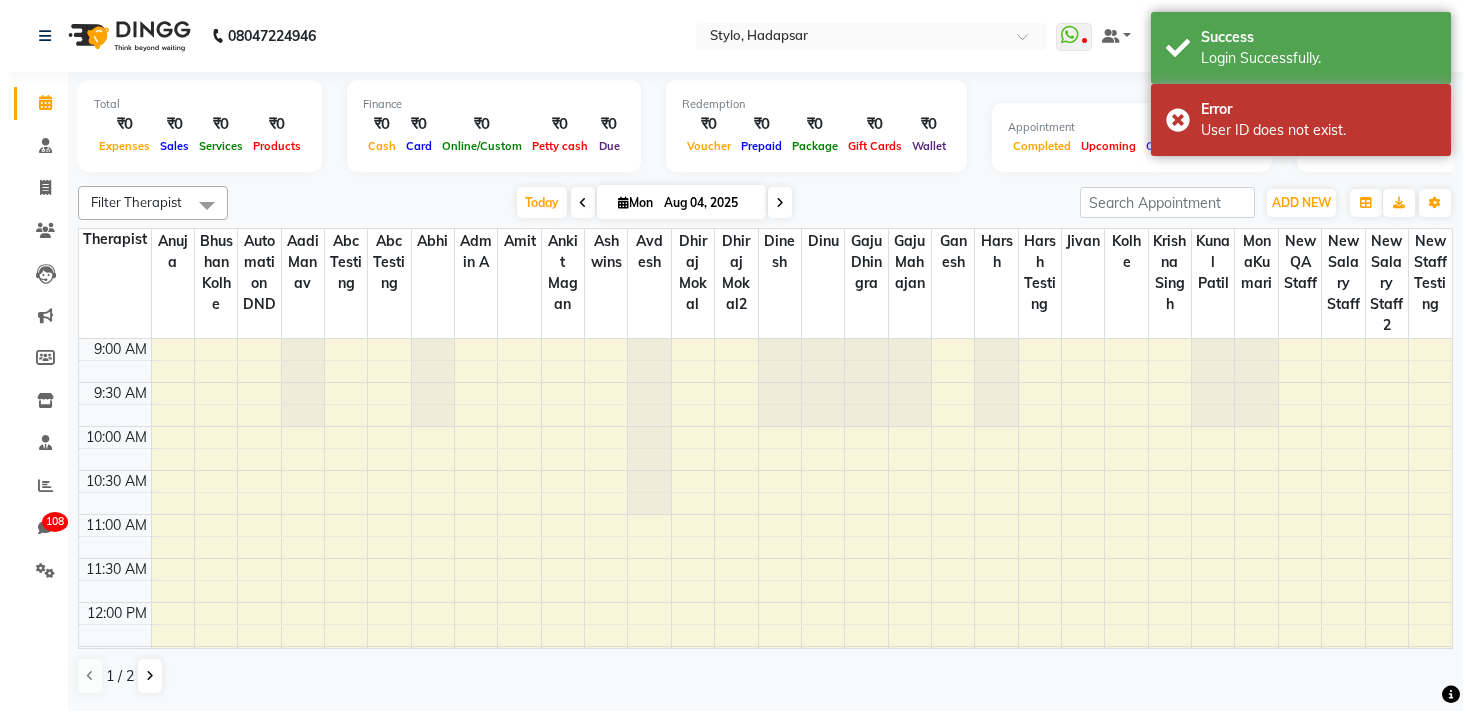 scroll, scrollTop: 531, scrollLeft: 0, axis: vertical 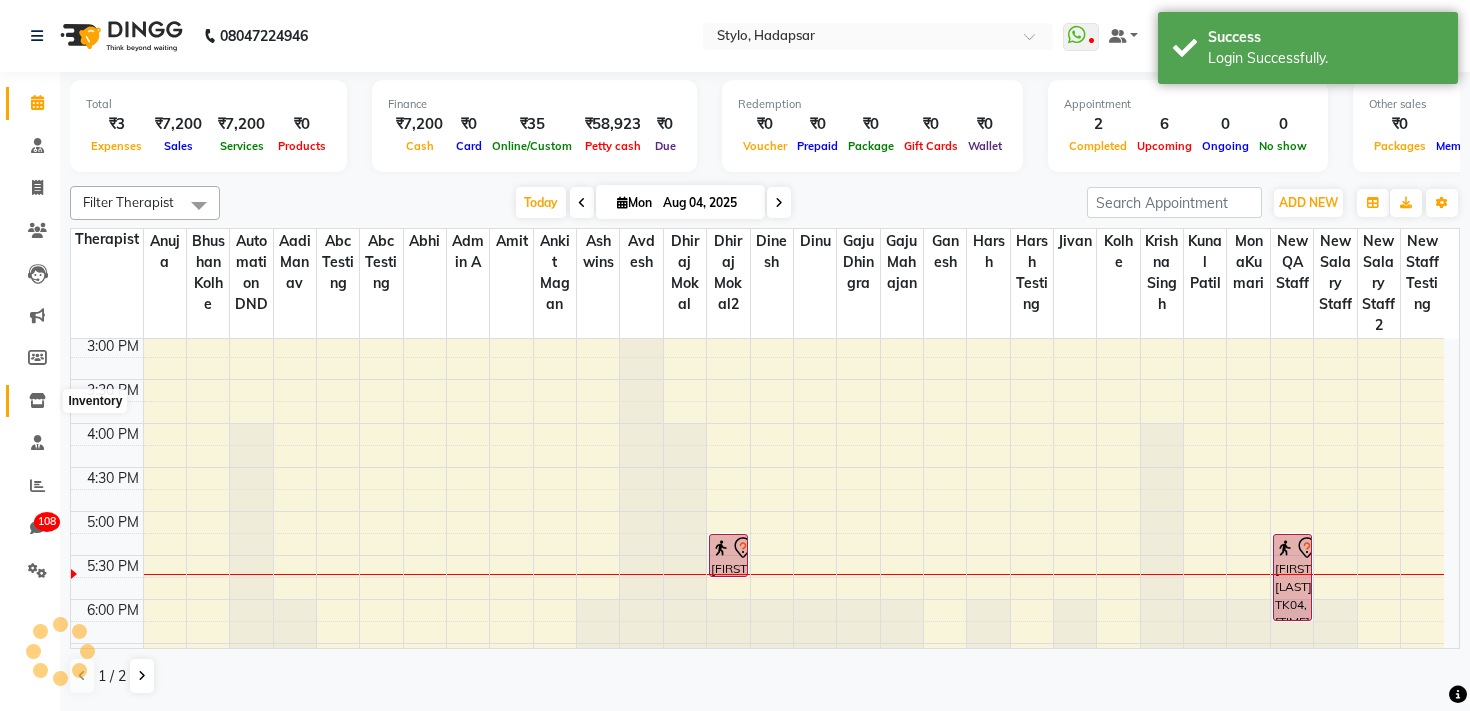click 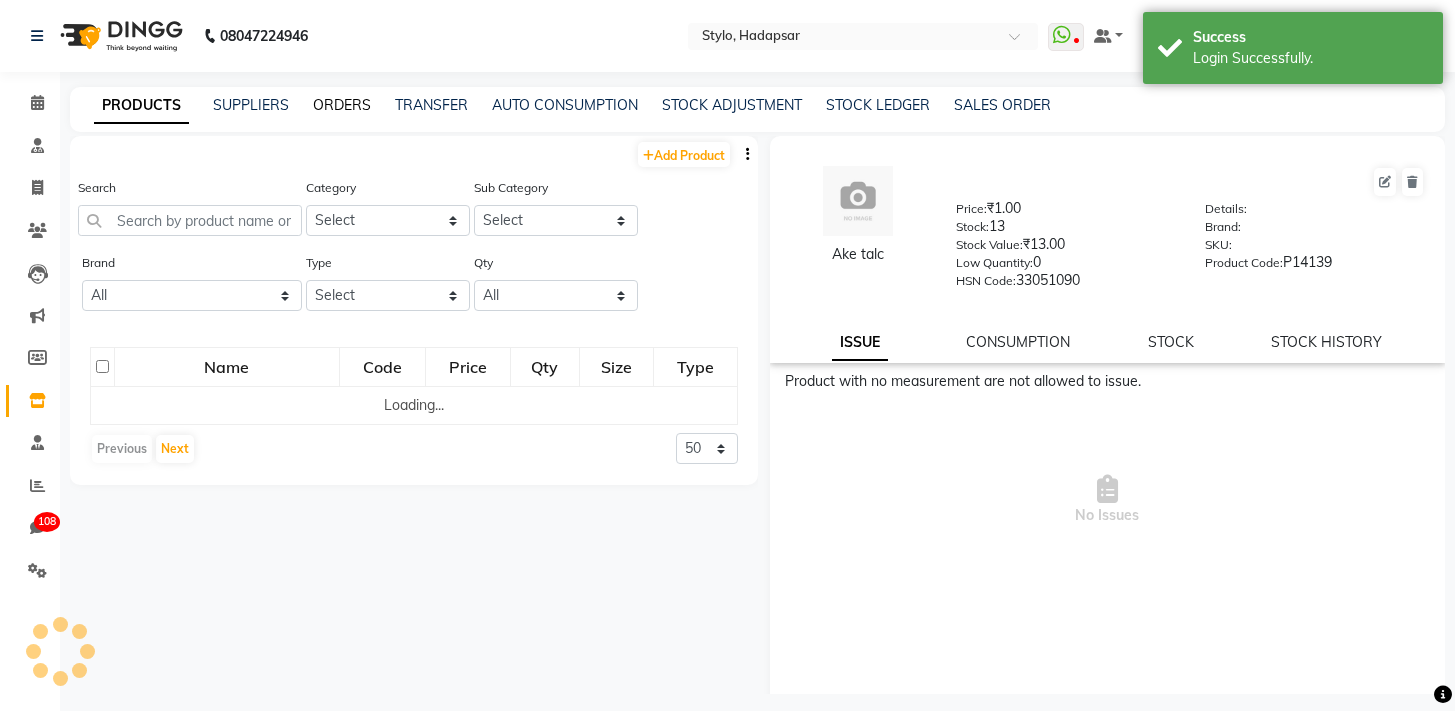 click on "ORDERS" 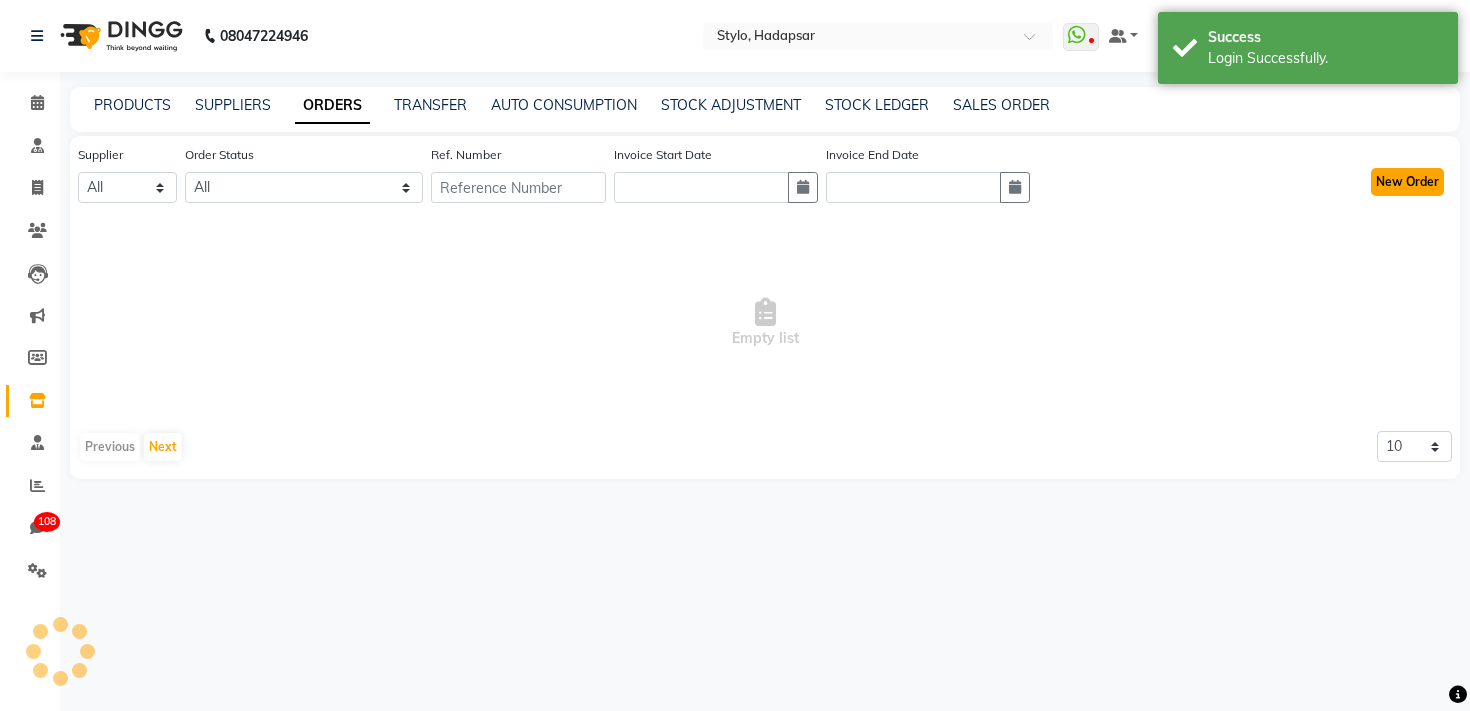 click on "New Order" 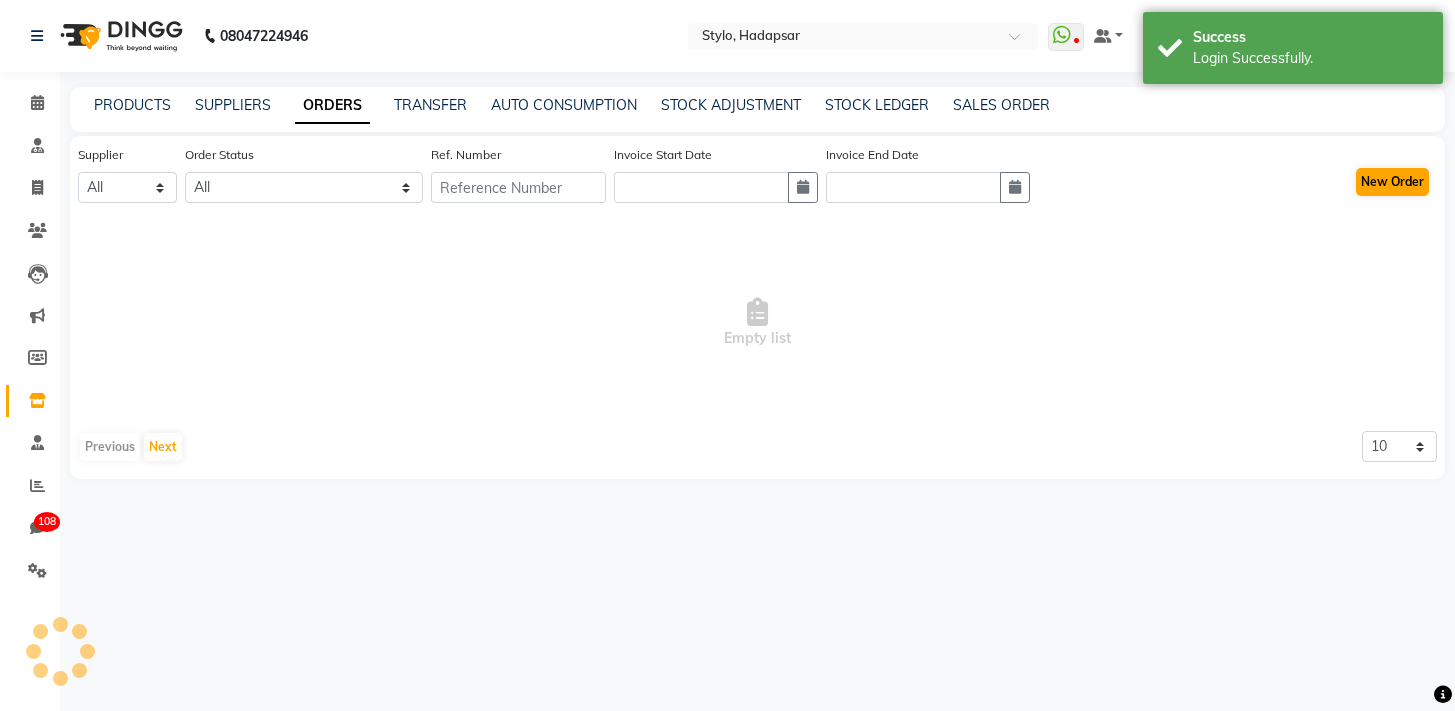 select on "true" 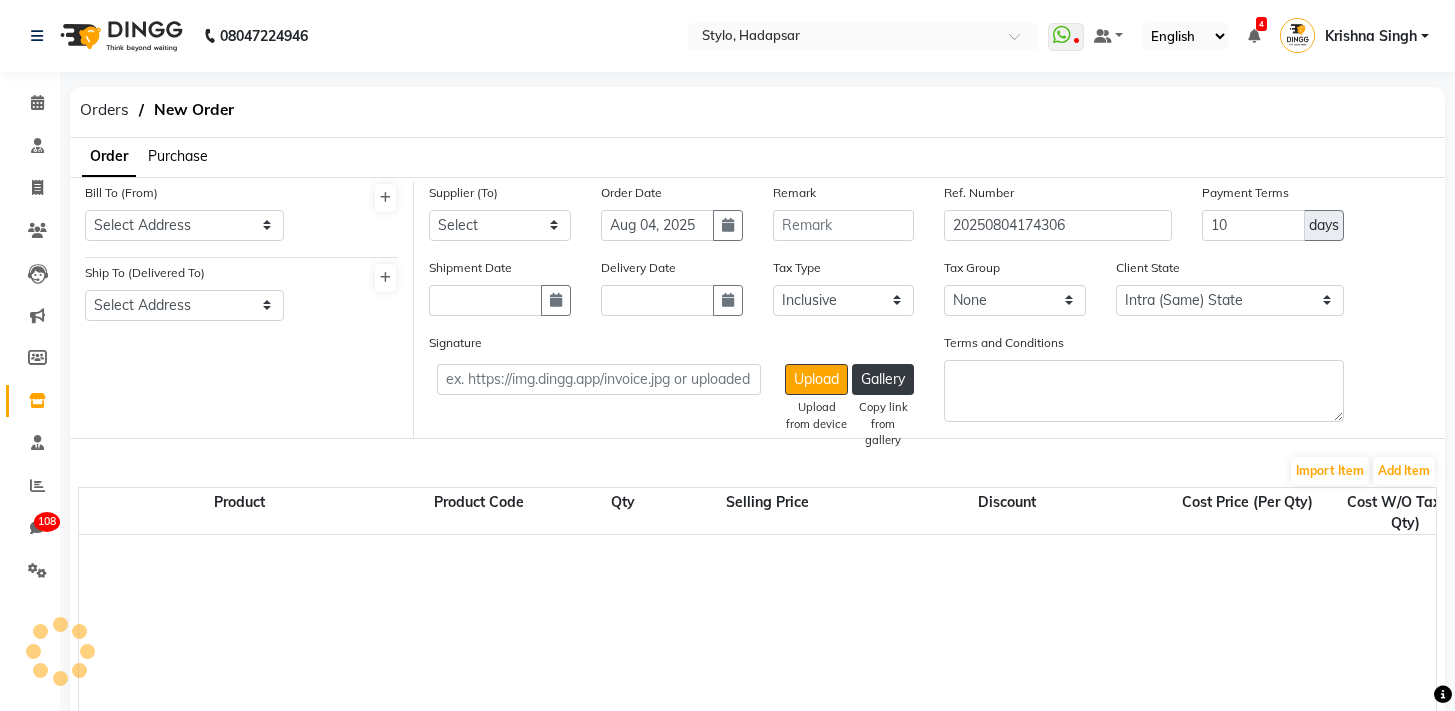 click on "Purchase" 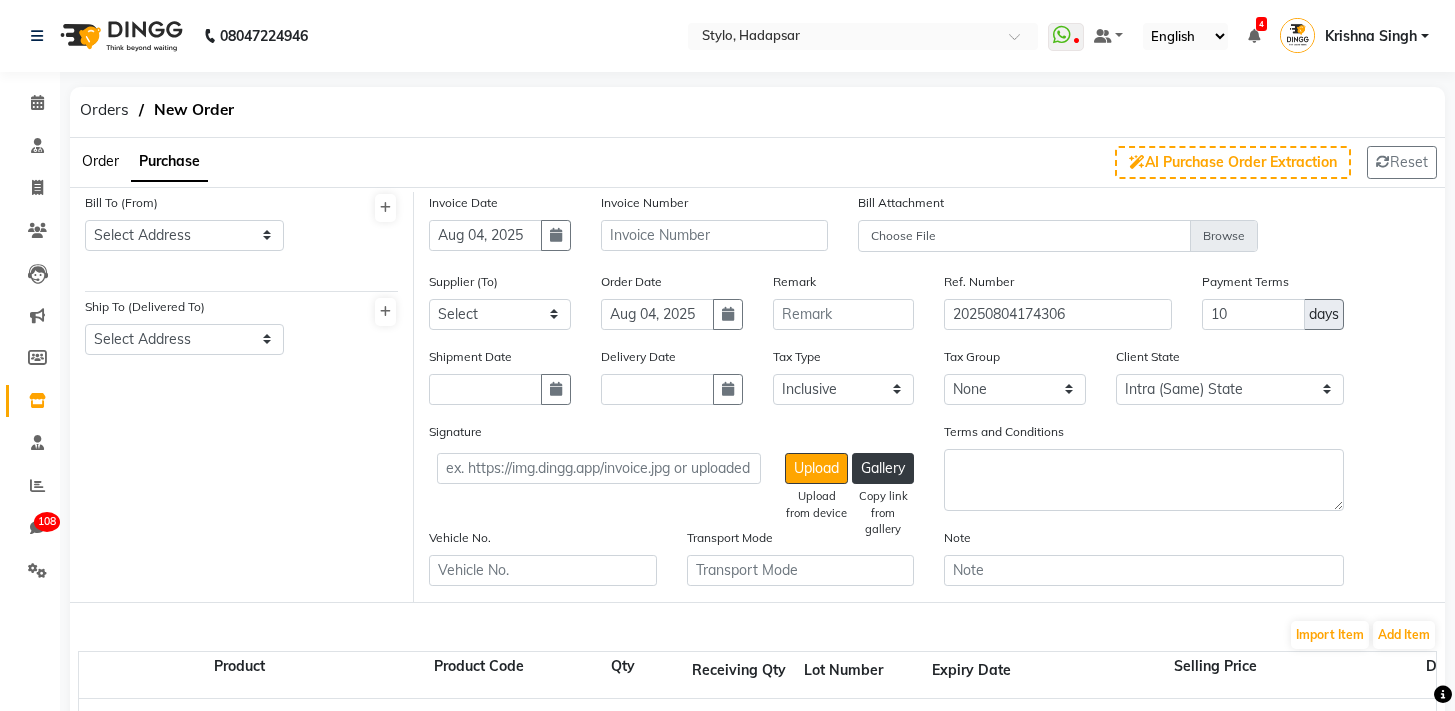 click on "Order" 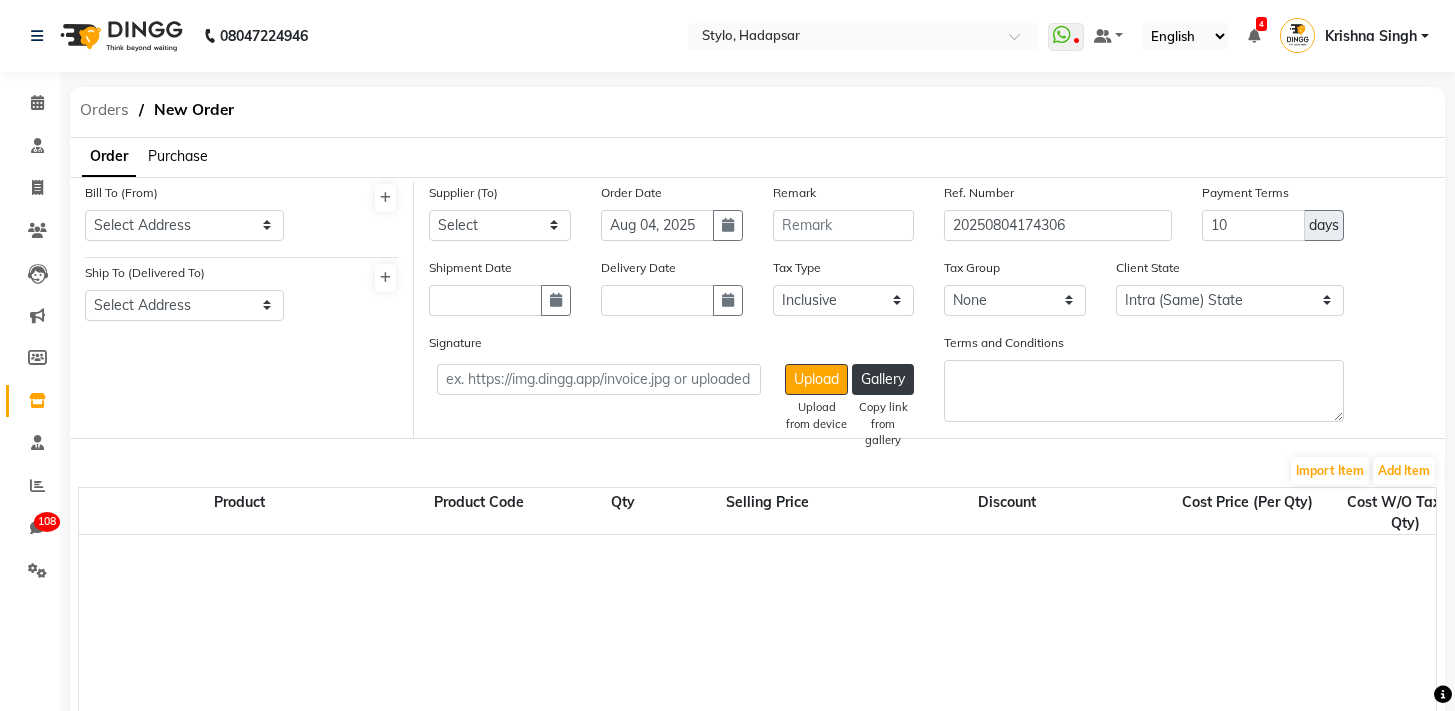 click on "Orders" 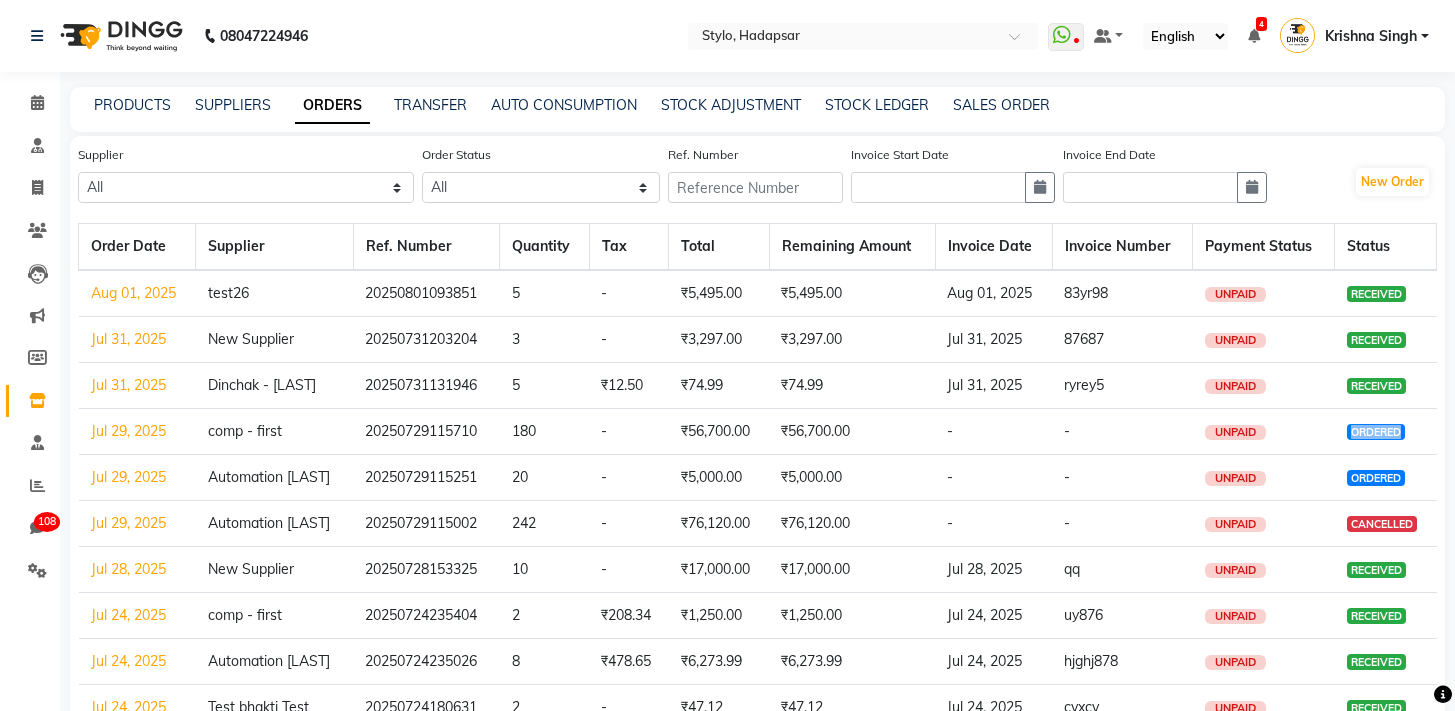 drag, startPoint x: 1356, startPoint y: 433, endPoint x: 1415, endPoint y: 433, distance: 59 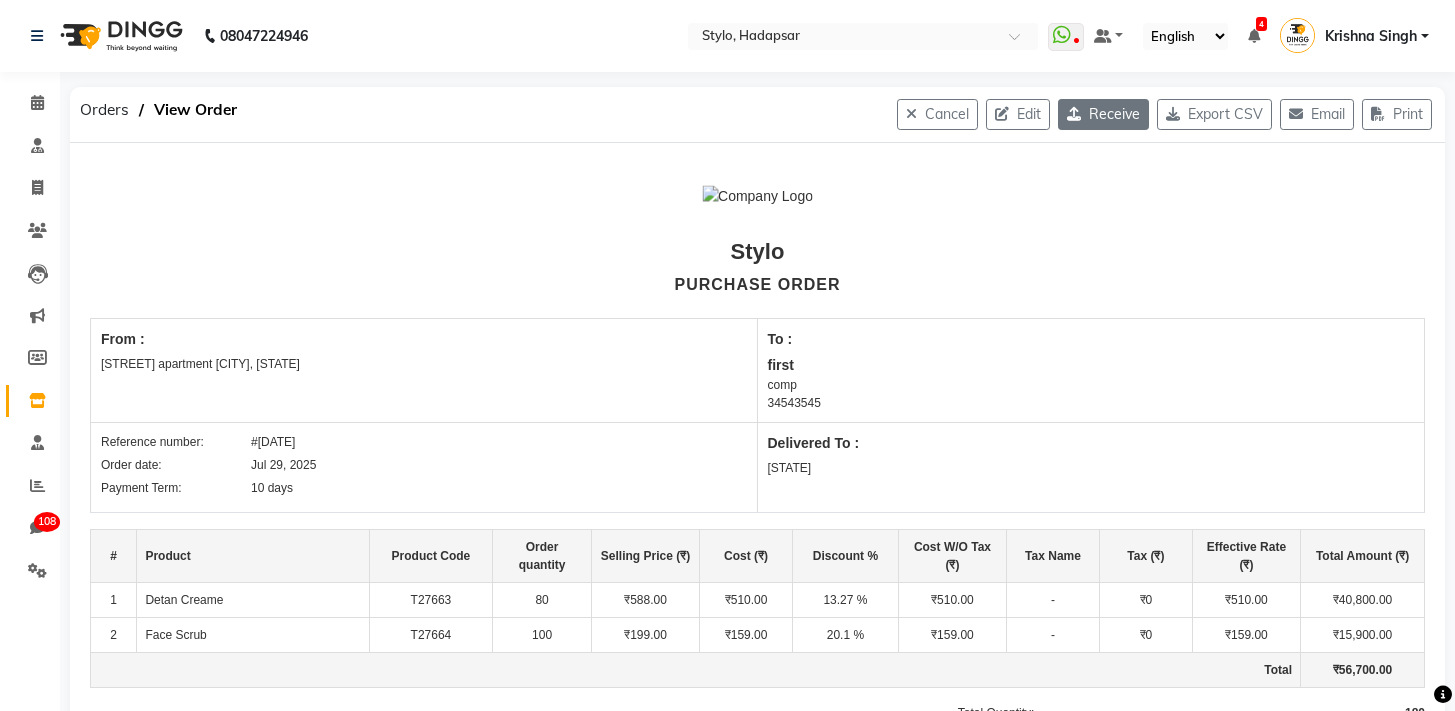 click 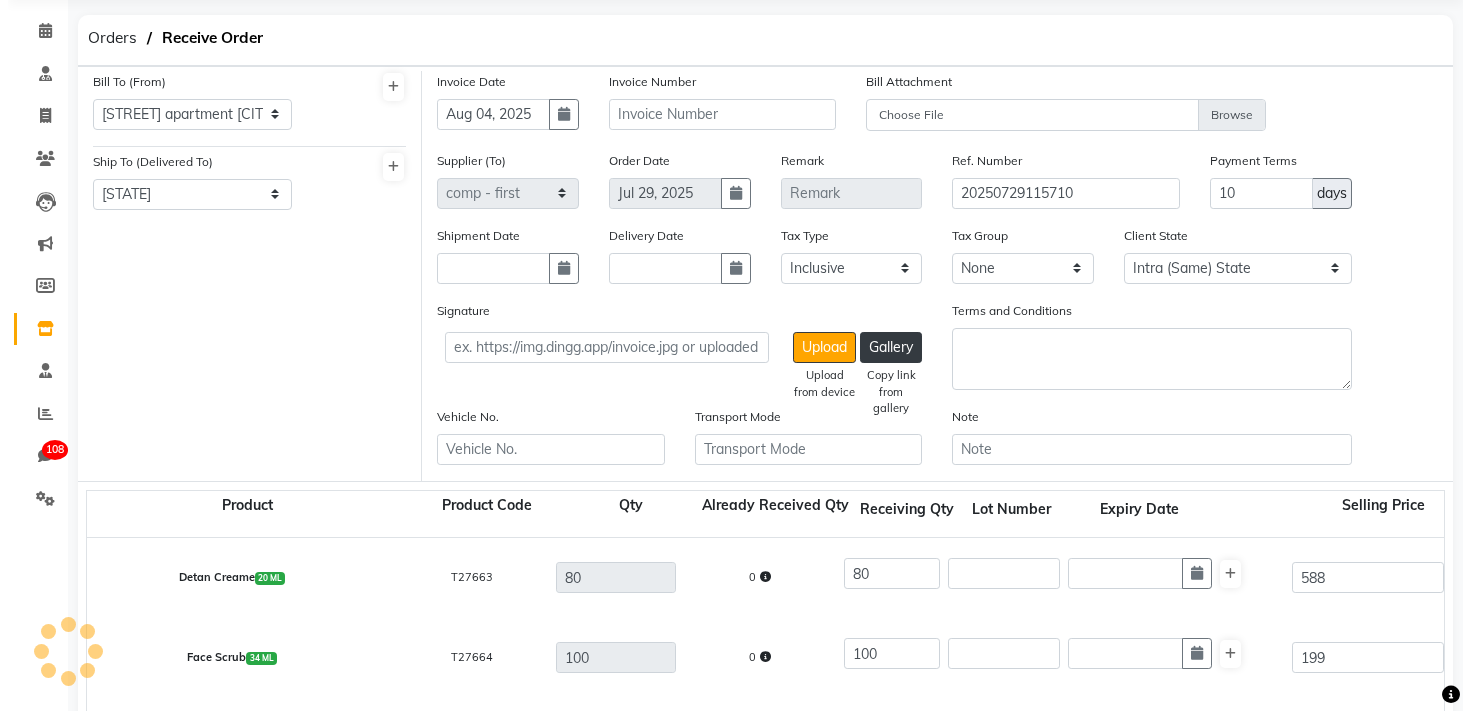 scroll, scrollTop: 0, scrollLeft: 0, axis: both 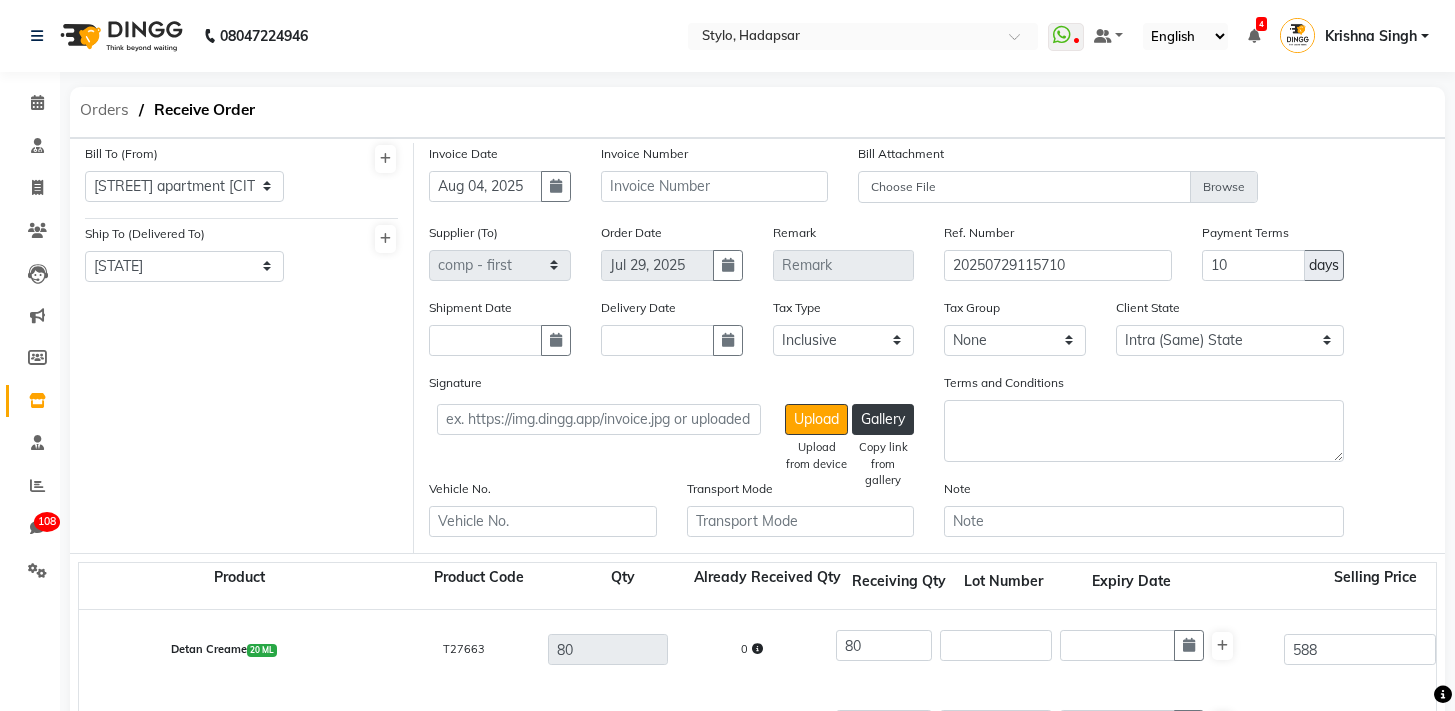 click on "Orders" 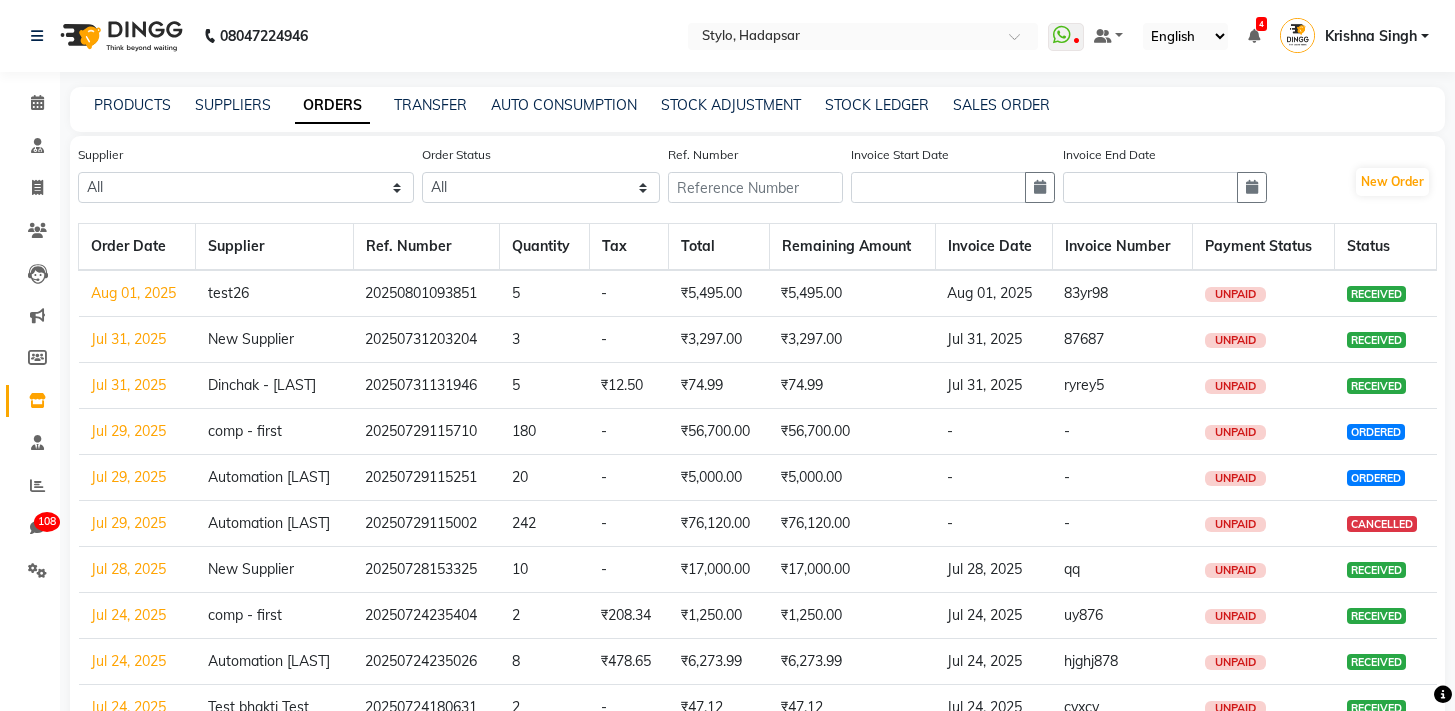 click on "Aug 01, 2025" 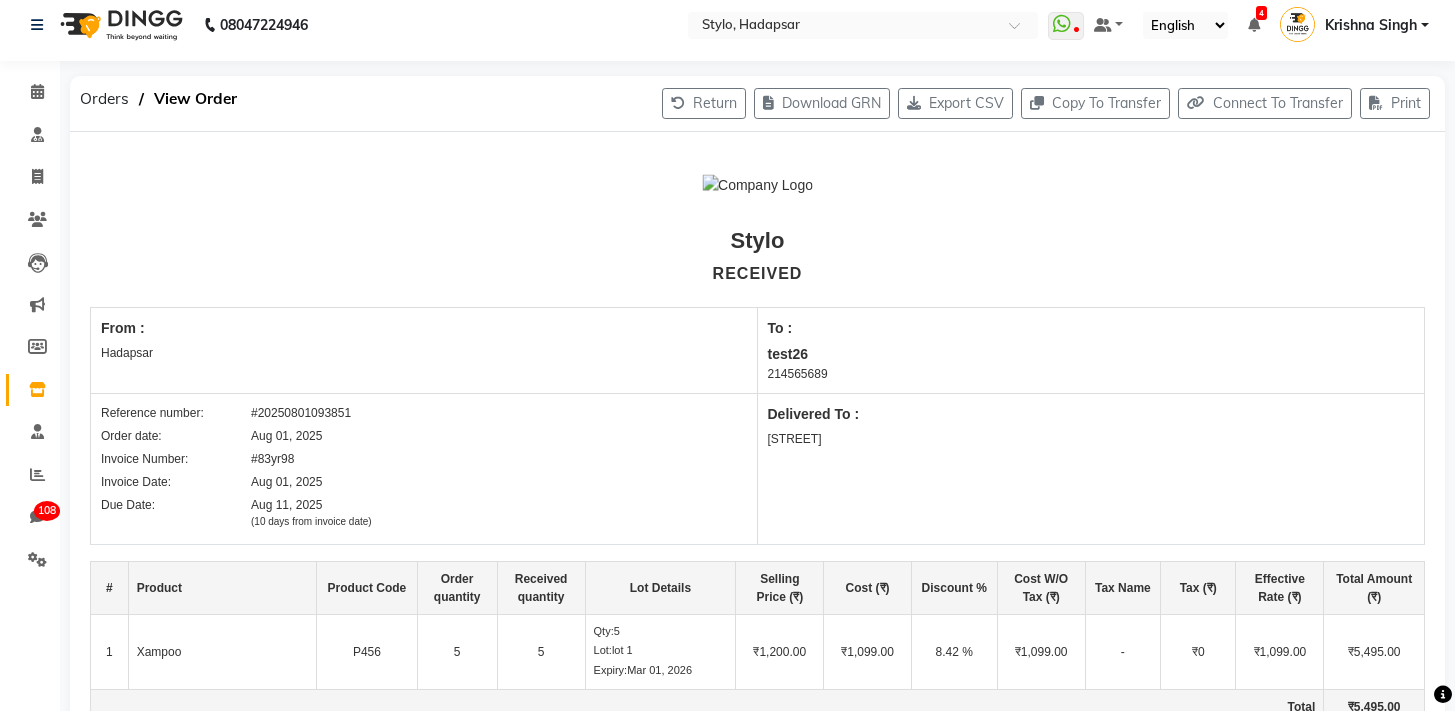 scroll, scrollTop: 0, scrollLeft: 0, axis: both 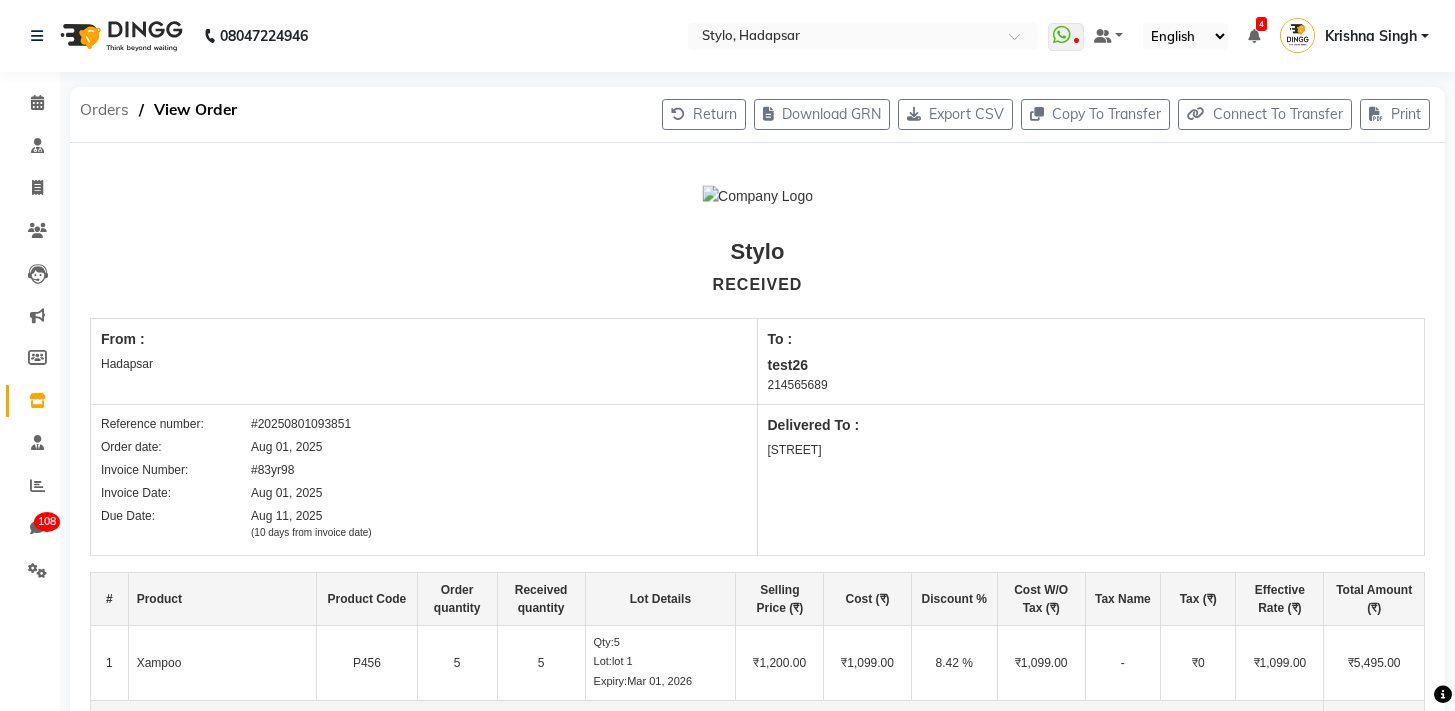 click on "Orders" 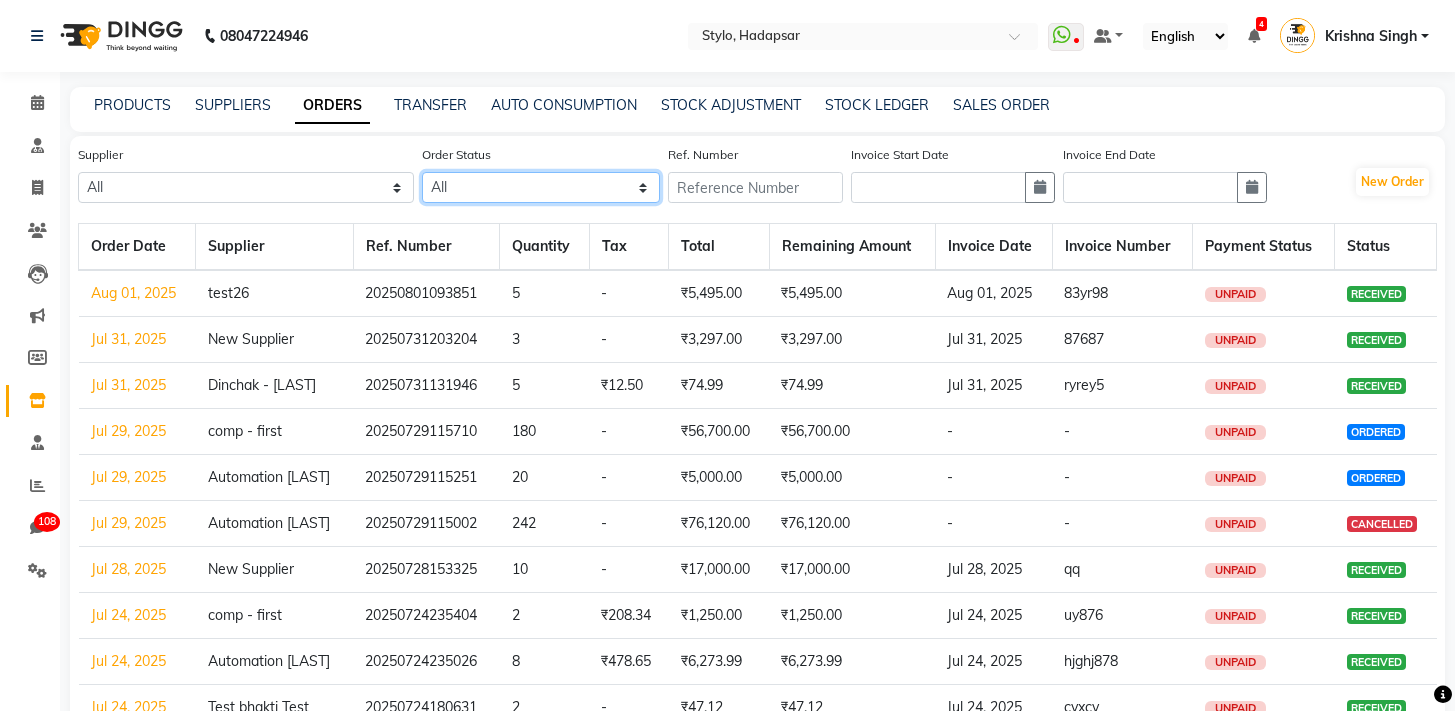 click on "All ORDERED PARTIAL-RECEIVED RECEIVED CANCELLED RETURNED" 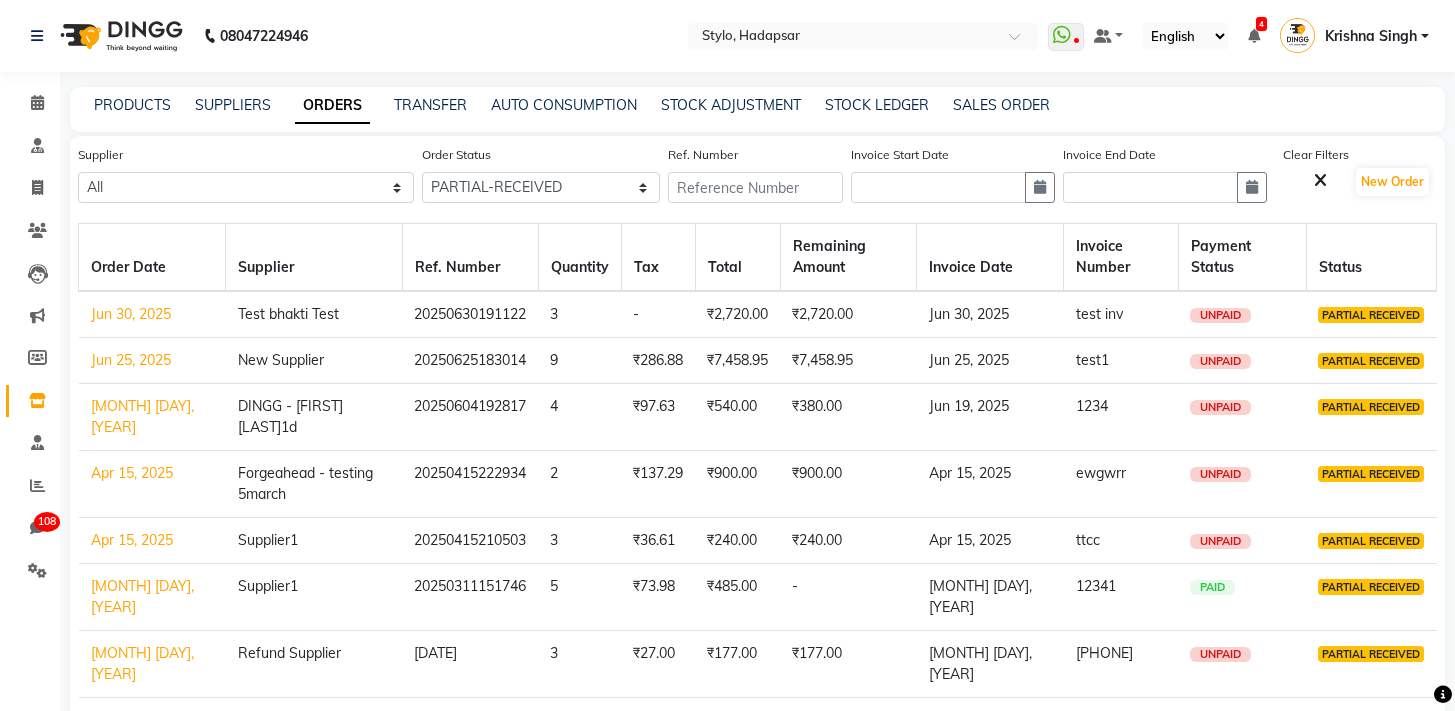 click on "Jun 30, 2025" 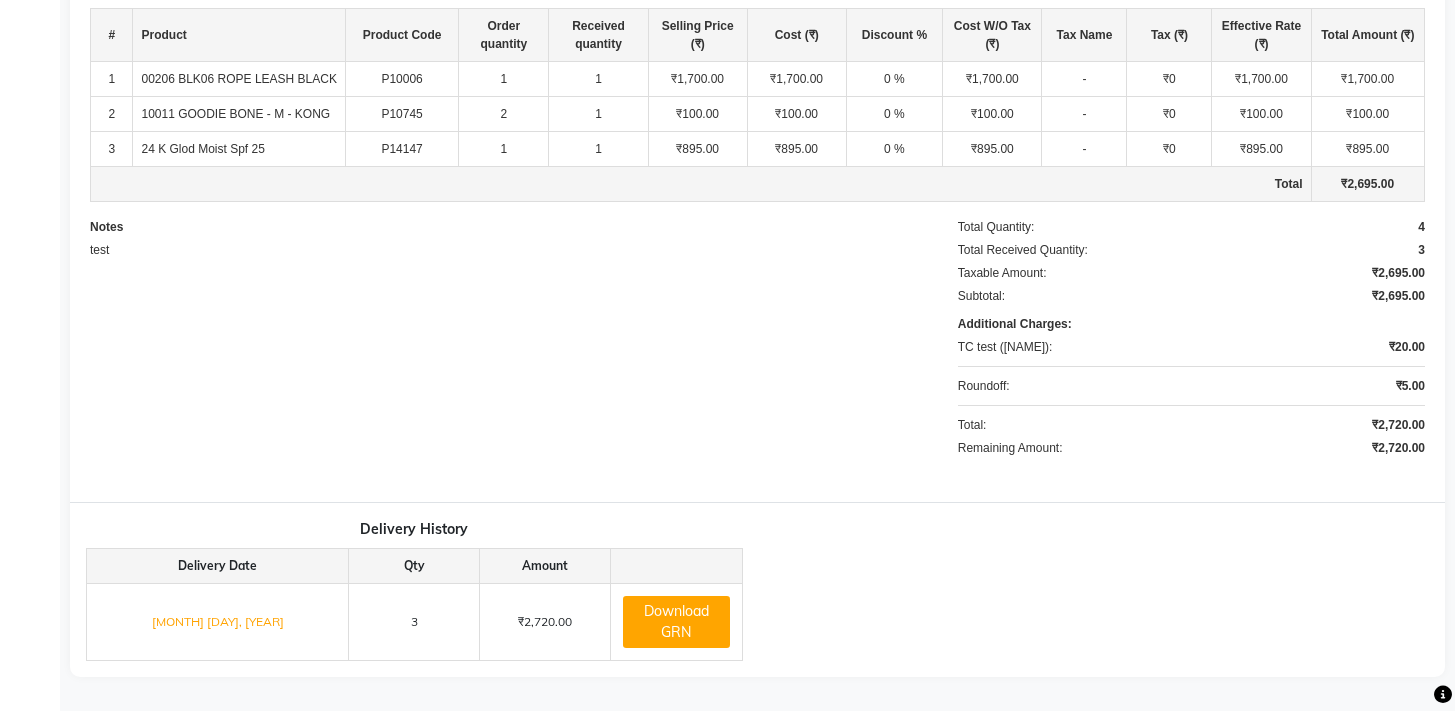 scroll, scrollTop: 628, scrollLeft: 0, axis: vertical 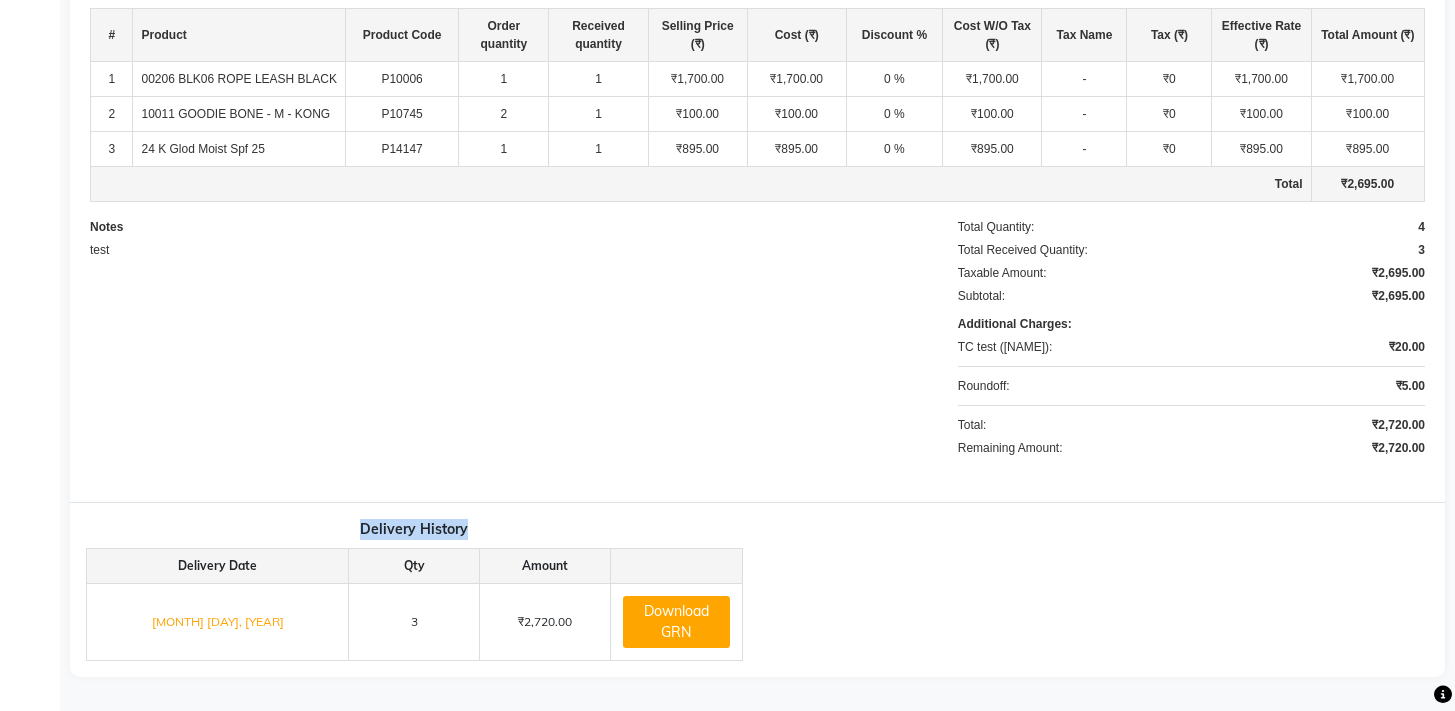 drag, startPoint x: 358, startPoint y: 526, endPoint x: 570, endPoint y: 526, distance: 212 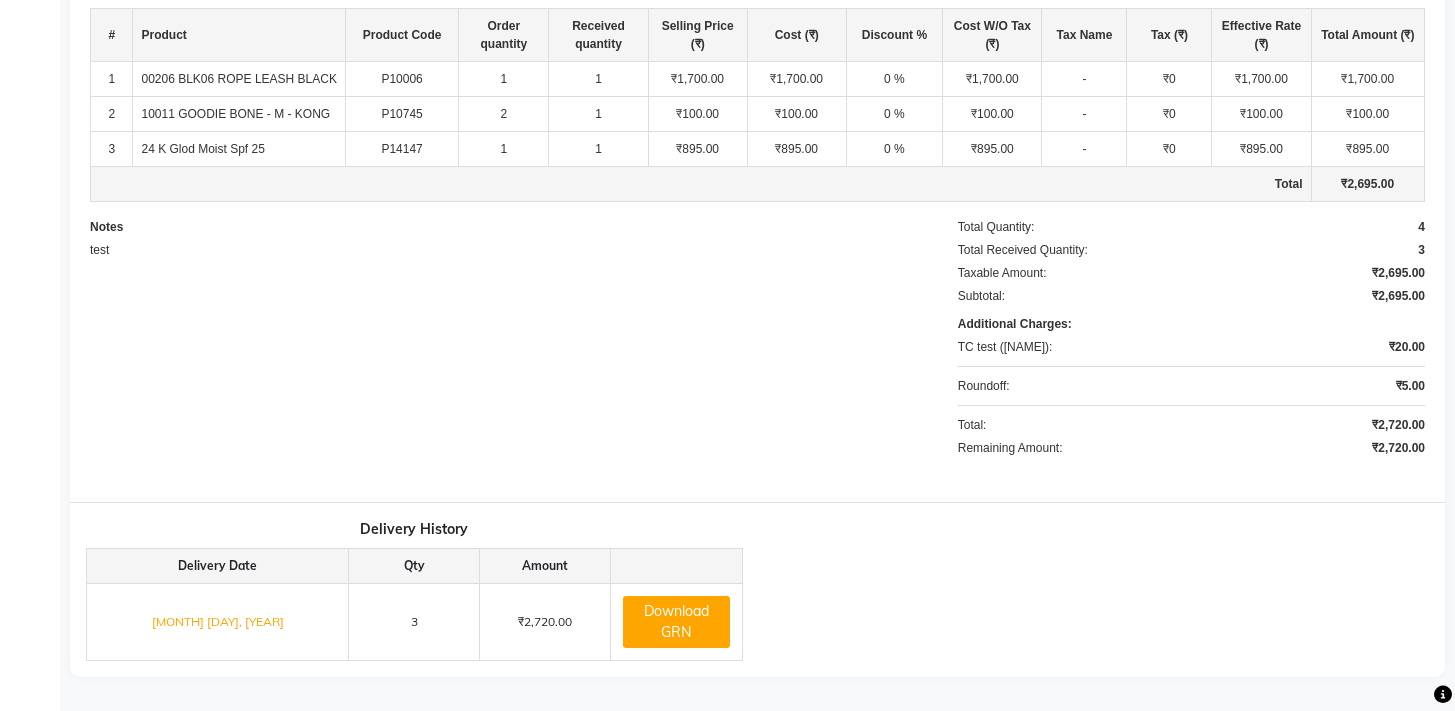 click on "Stylo   PARTIAL RECEIVED  From :  testing [MONTH] [LAST]  To :  Test bhakti [LAST]  [PHONE] Reference number:  #[NUMBER]  Order date: [MONTH] [DAY], [YEAR] Invoice Number: #test inv Invoice Date: [MONTH] [DAY], [YEAR] Due Date:  [MONTH] [DAY], [YEAR]  (10 days from invoice date)  Expected shipment date: [MONTH] [DAY], [YEAR] Delivery date: [MONTH] [DAY], [YEAR] Delivered To :  teest  # Product Product Code Order quantity  Received quantity Selling Price (₹) Cost (₹) Discount % Cost W/O Tax (₹) Tax Name Tax (₹) Effective Rate (₹) Total Amount (₹) 1 00206 BLK06 ROPE LEASH BLACK P10006 1 1 ₹1,700.00 ₹1,700.00 0 % ₹1,700.00 - ₹0 ₹1,700.00 ₹1,700.00 2 10011 GOODIE BONE - M - KONG P10745 2 1 ₹100.00 ₹100.00 0 % ₹100.00 - ₹0 ₹100.00 ₹100.00 3 24 K Glod Moist Spf 25 P14147 1 1 ₹895.00 ₹895.00 0 % ₹895.00 - ₹0 ₹895.00 ₹895.00 Total ₹2,695.00 Notes test Total Quantity: 4 Total Received Quantity:  3 Taxable Amount: ₹2,695.00 Subtotal: ₹2,695.00 Additional Charges: TC test ([LAST]):  ₹20.00 ₹5.00" 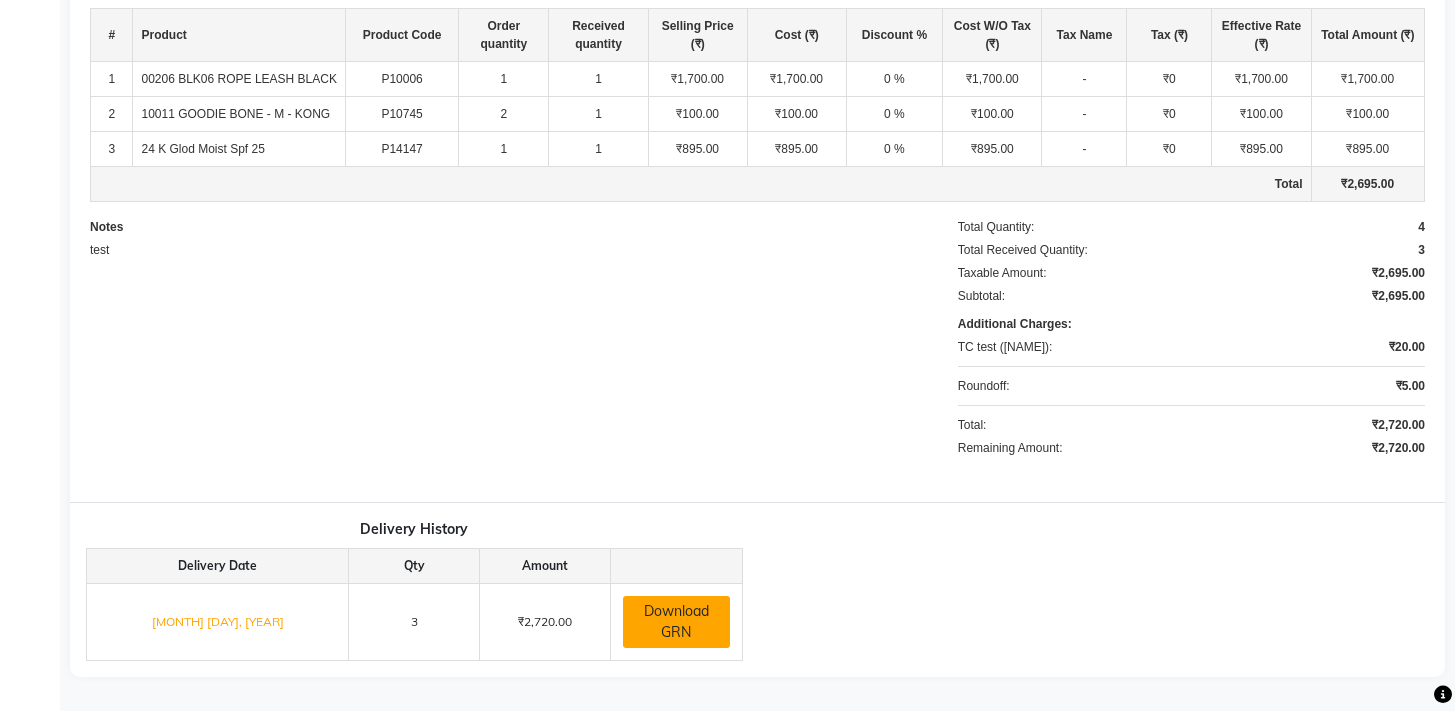 click on "Download GRN" 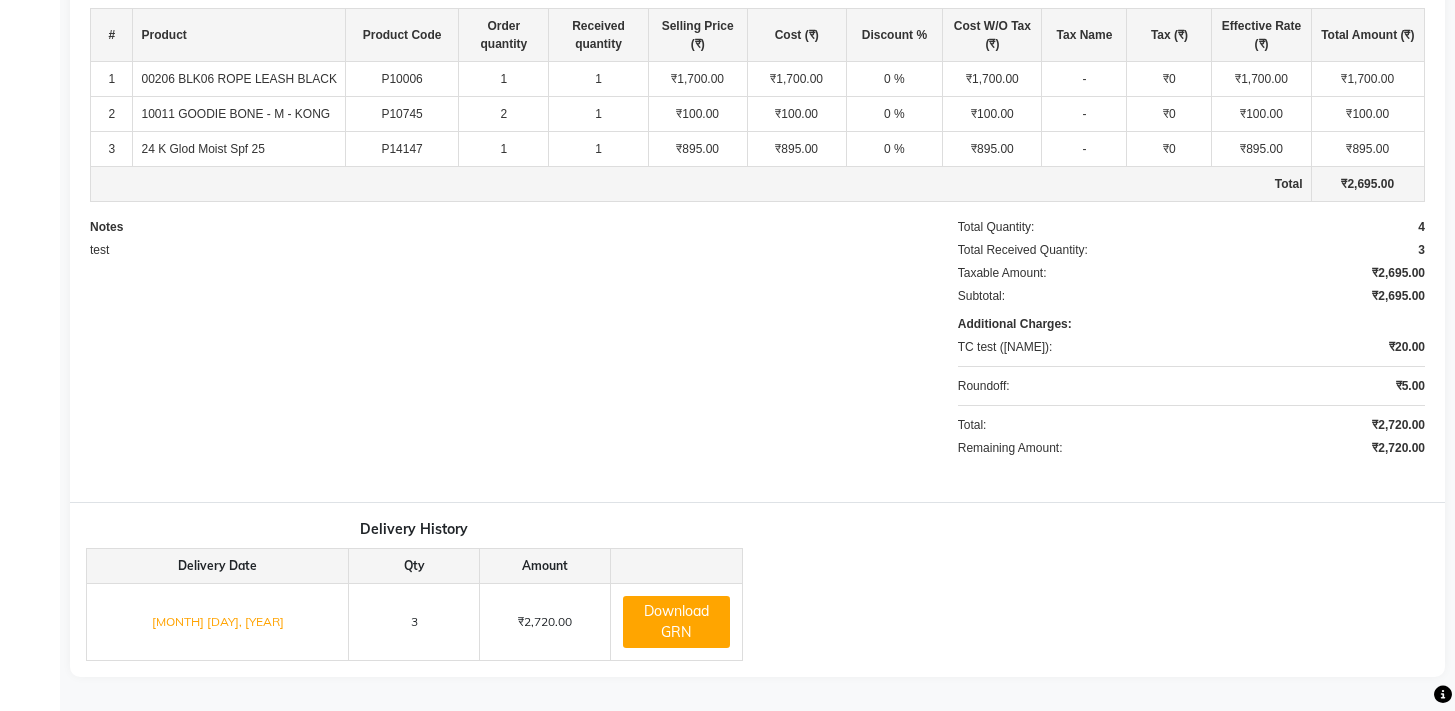 scroll, scrollTop: 623, scrollLeft: 0, axis: vertical 